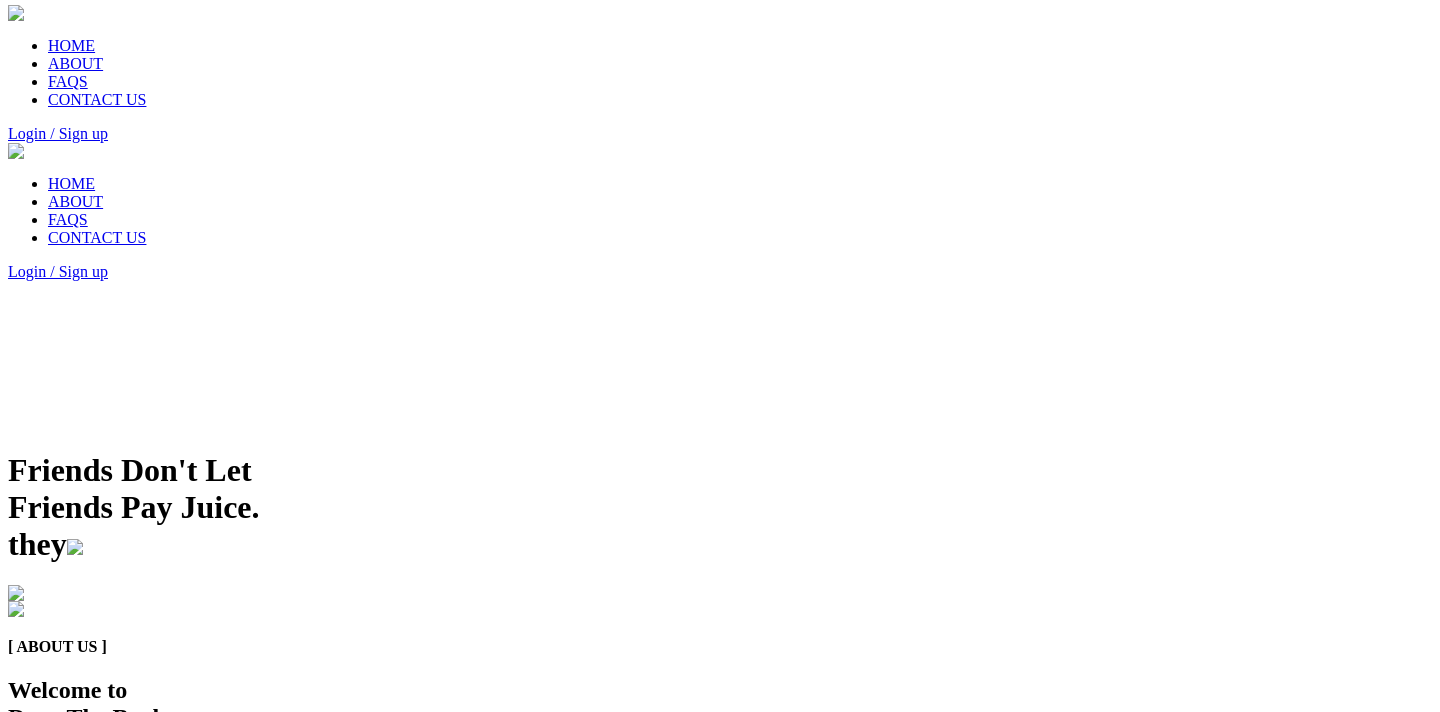 scroll, scrollTop: 0, scrollLeft: 0, axis: both 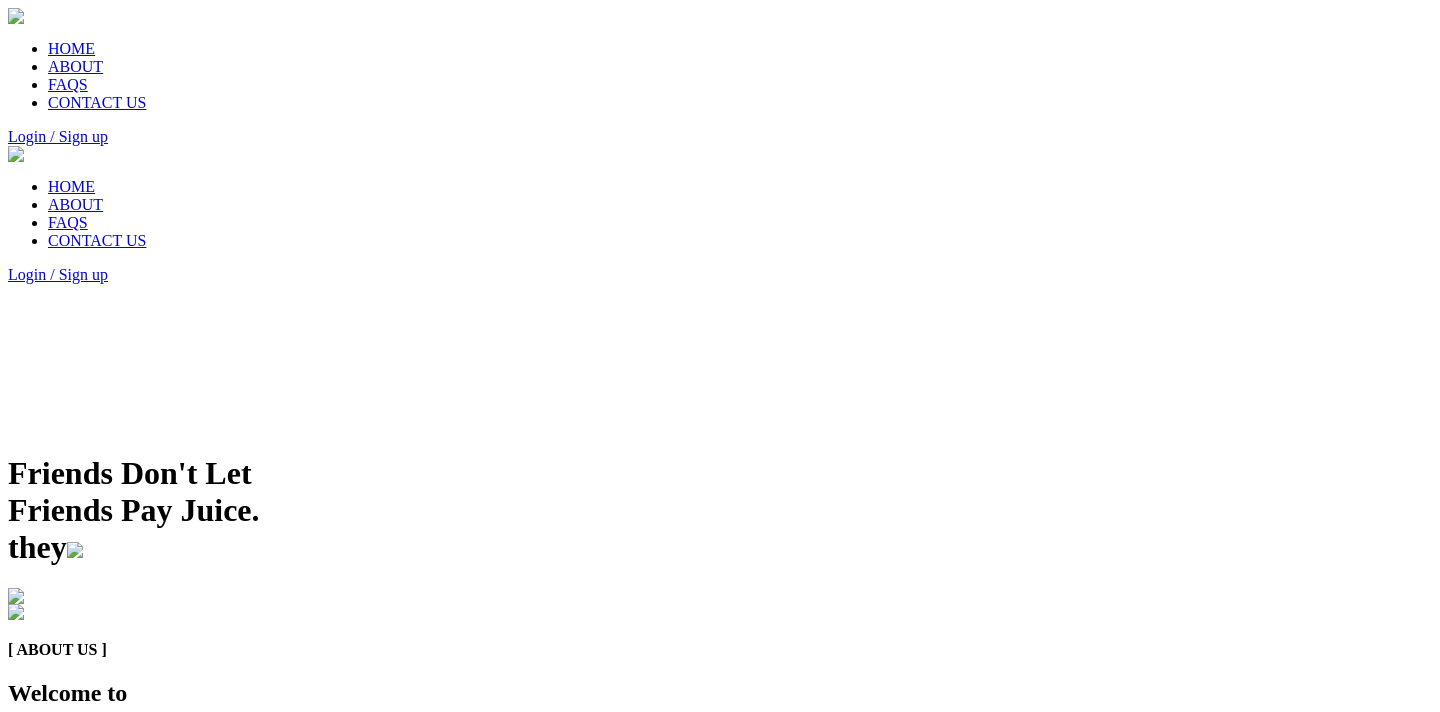 click on "ABOUT" at bounding box center [740, 67] 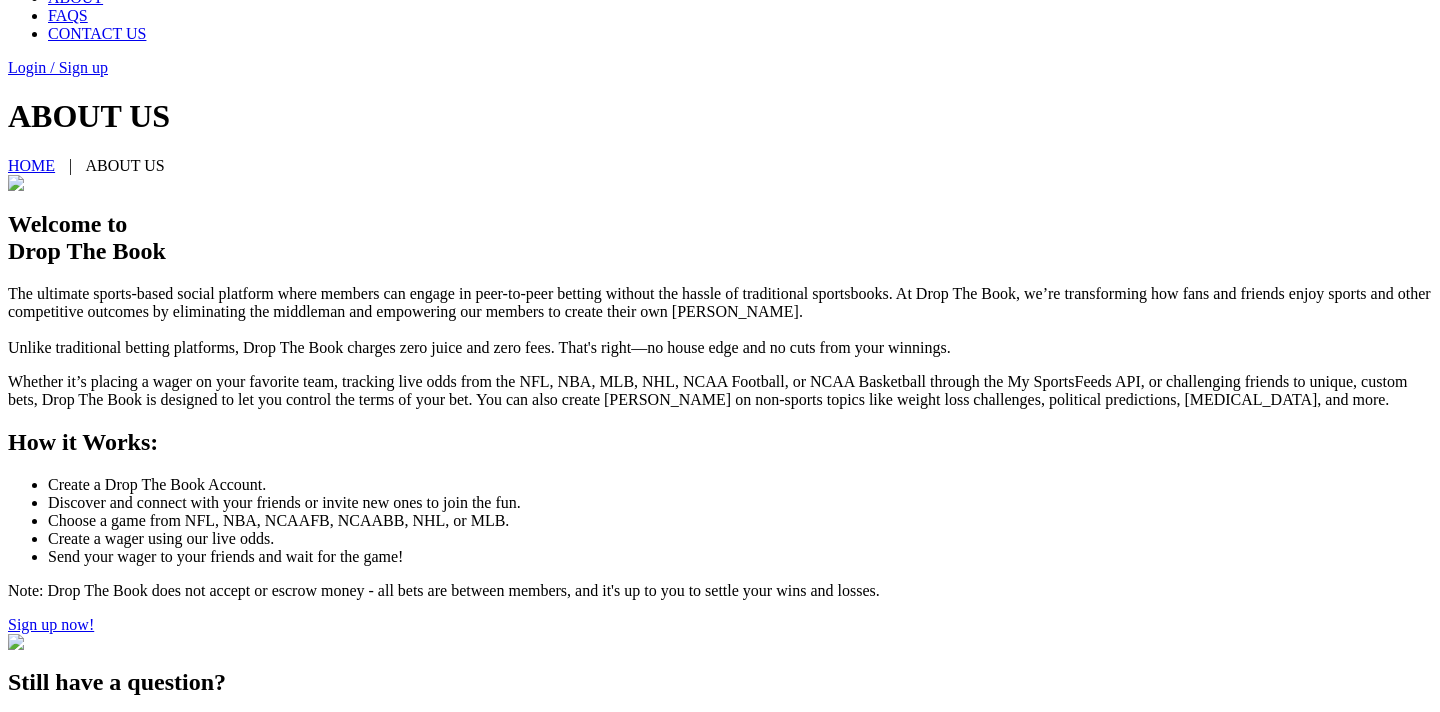 scroll, scrollTop: 0, scrollLeft: 0, axis: both 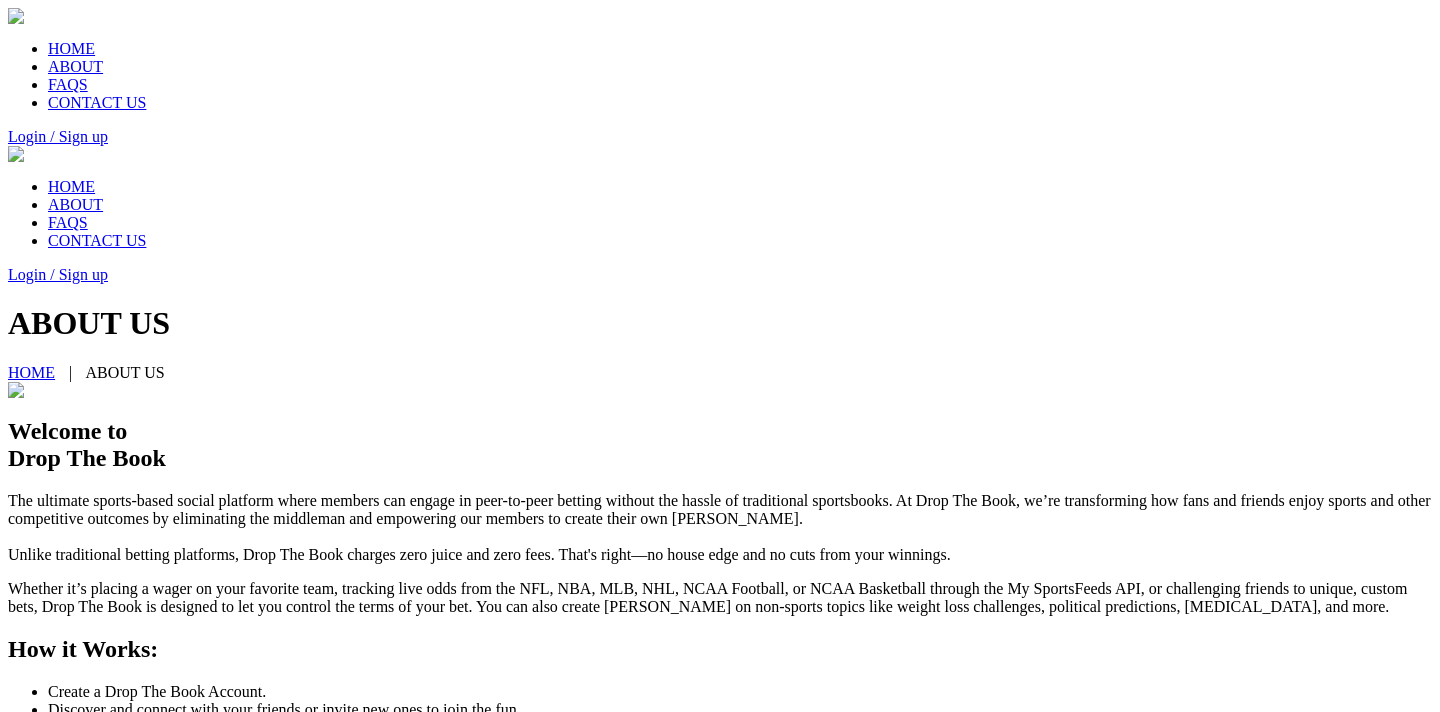 click on "FAQS" at bounding box center (68, 84) 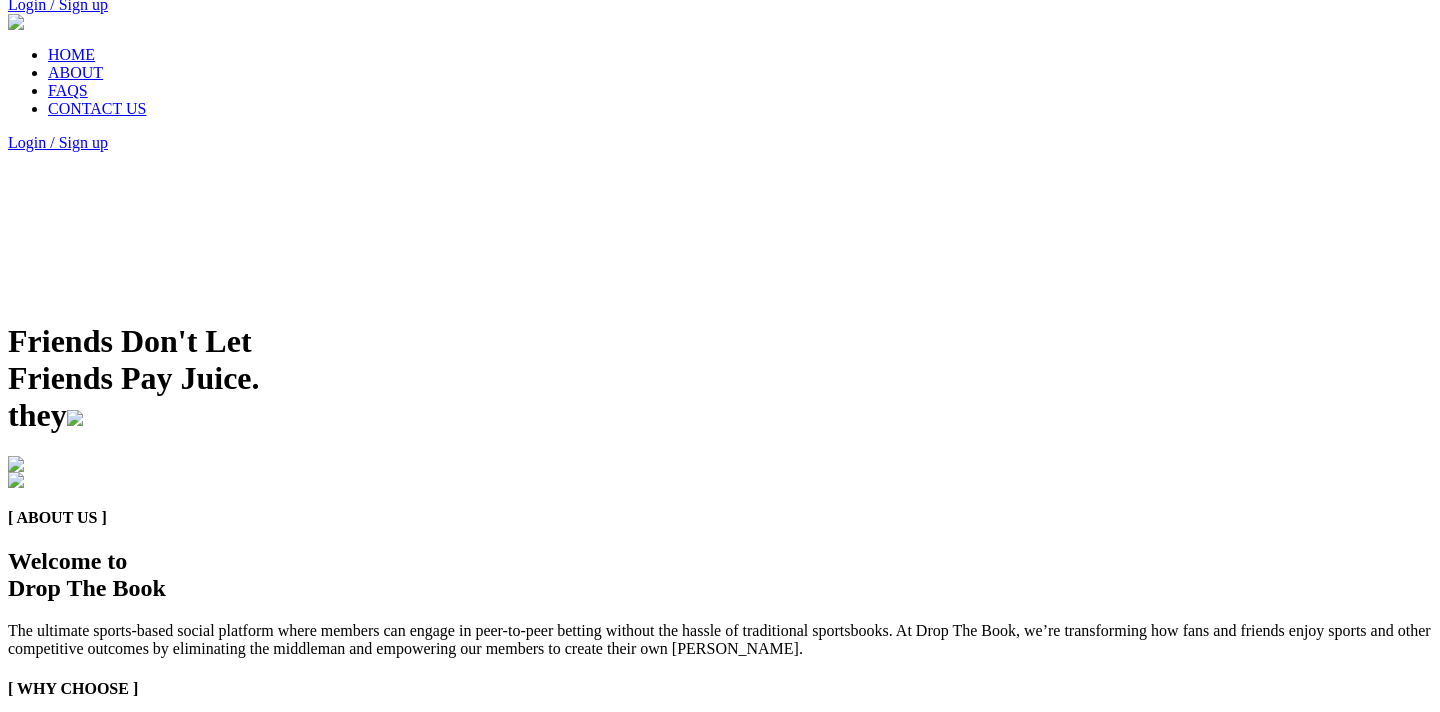 scroll, scrollTop: 0, scrollLeft: 0, axis: both 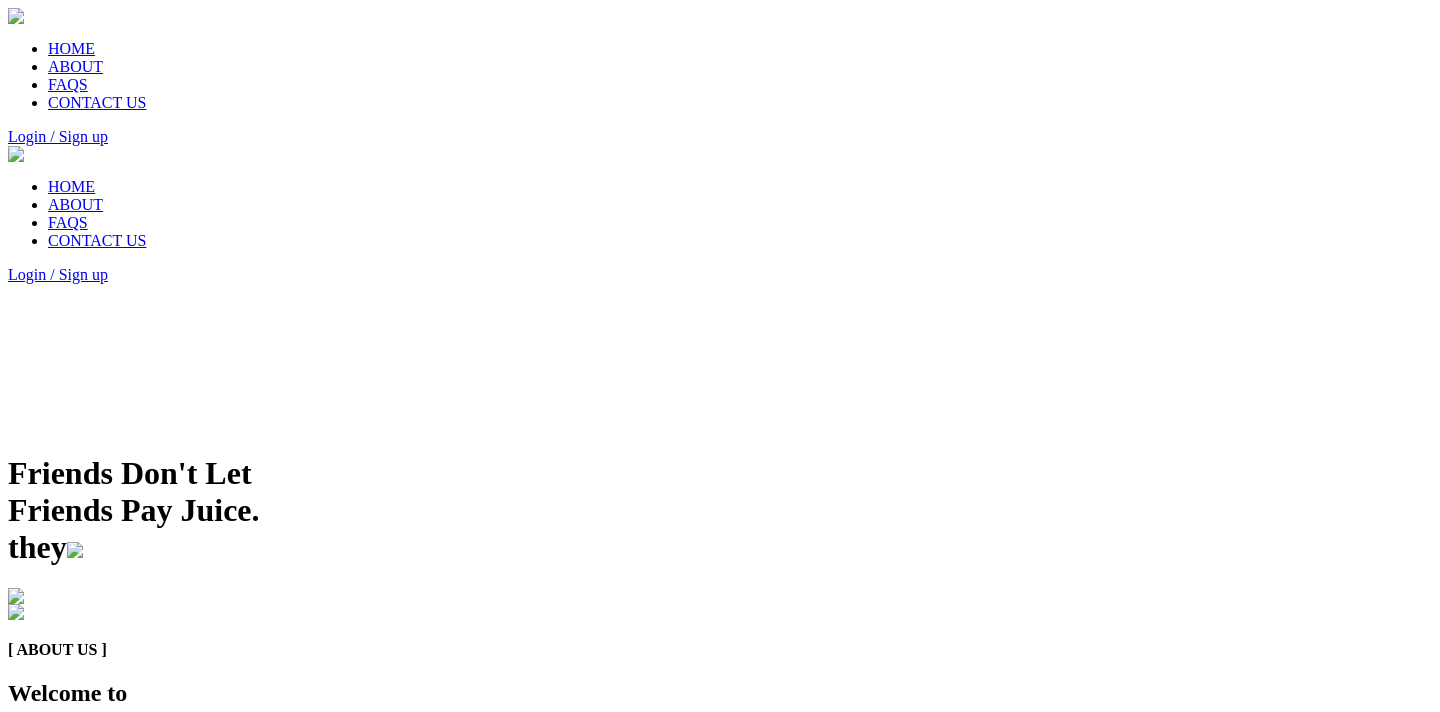 click on "CONTACT US" at bounding box center (740, 103) 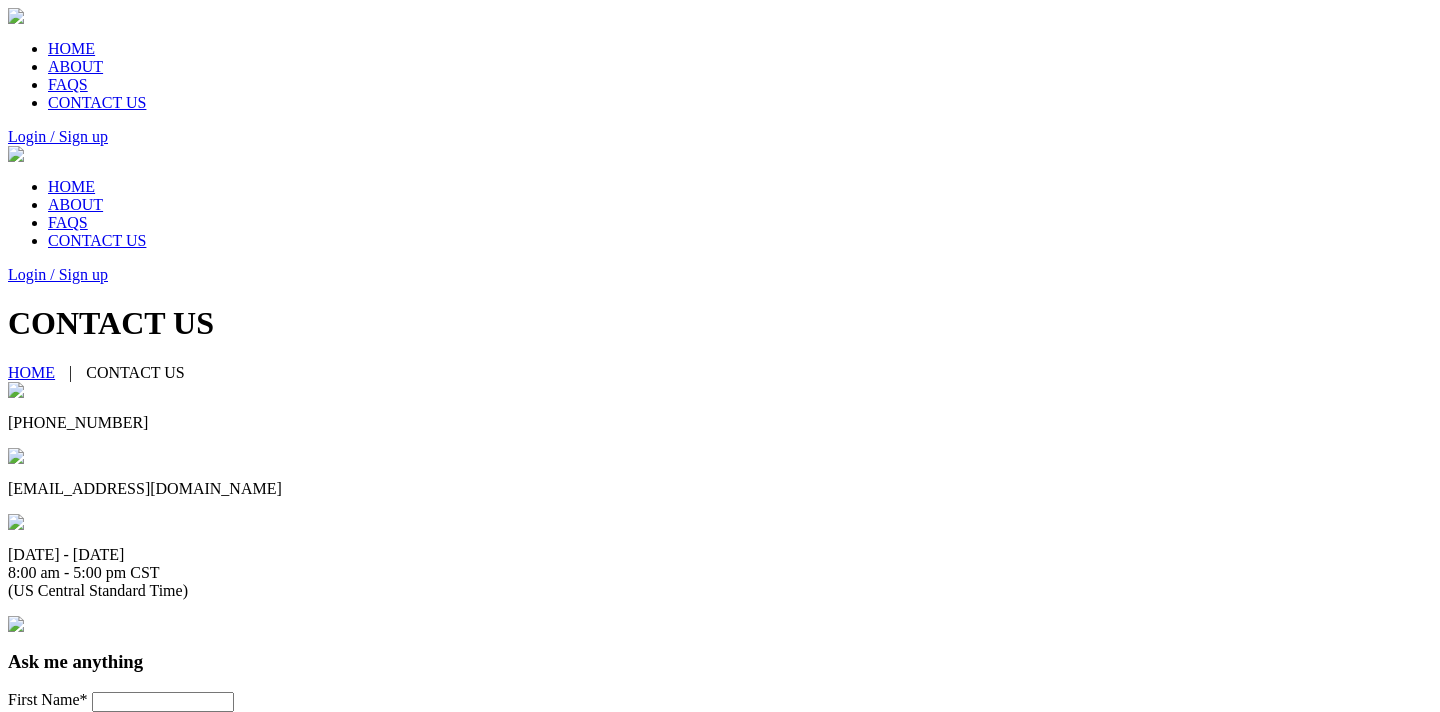 scroll, scrollTop: 0, scrollLeft: 0, axis: both 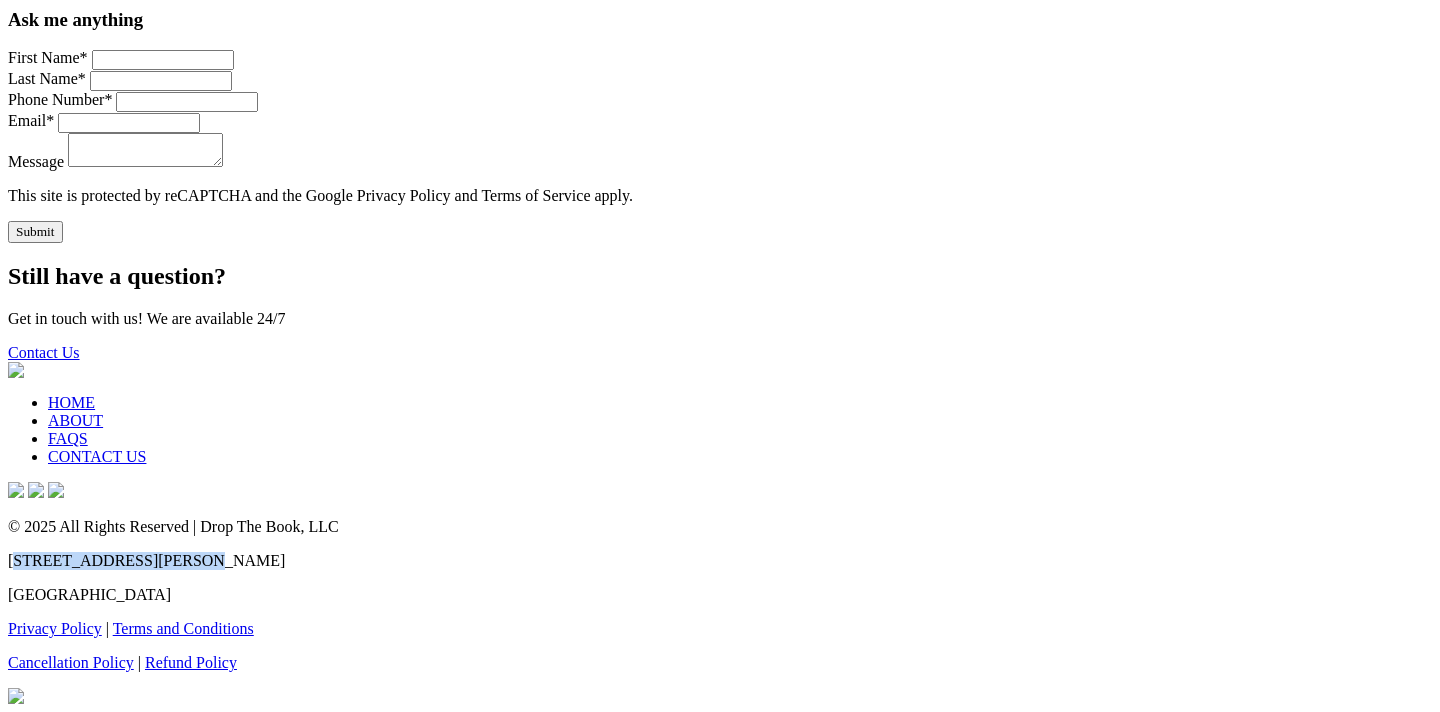 drag, startPoint x: 677, startPoint y: 651, endPoint x: 825, endPoint y: 659, distance: 148.21606 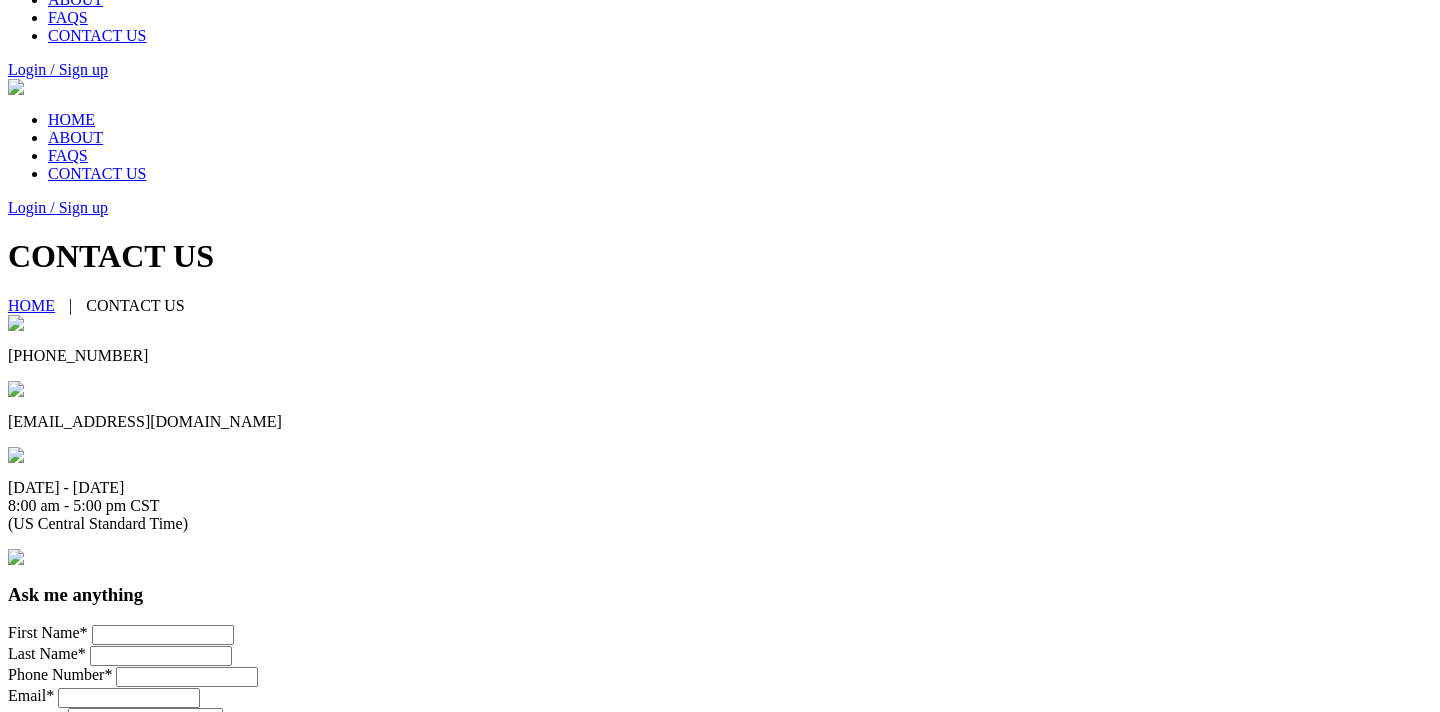 scroll, scrollTop: 0, scrollLeft: 0, axis: both 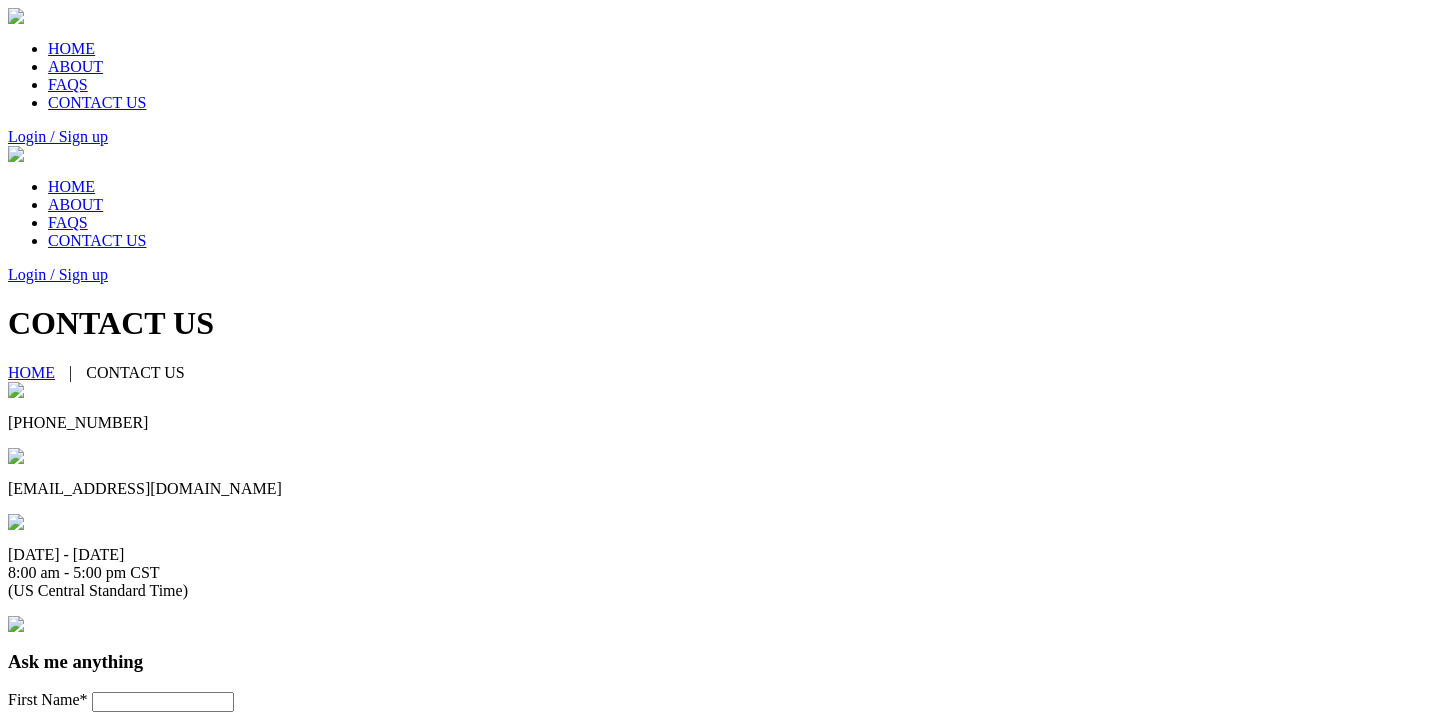 click on "HOME" at bounding box center (740, 49) 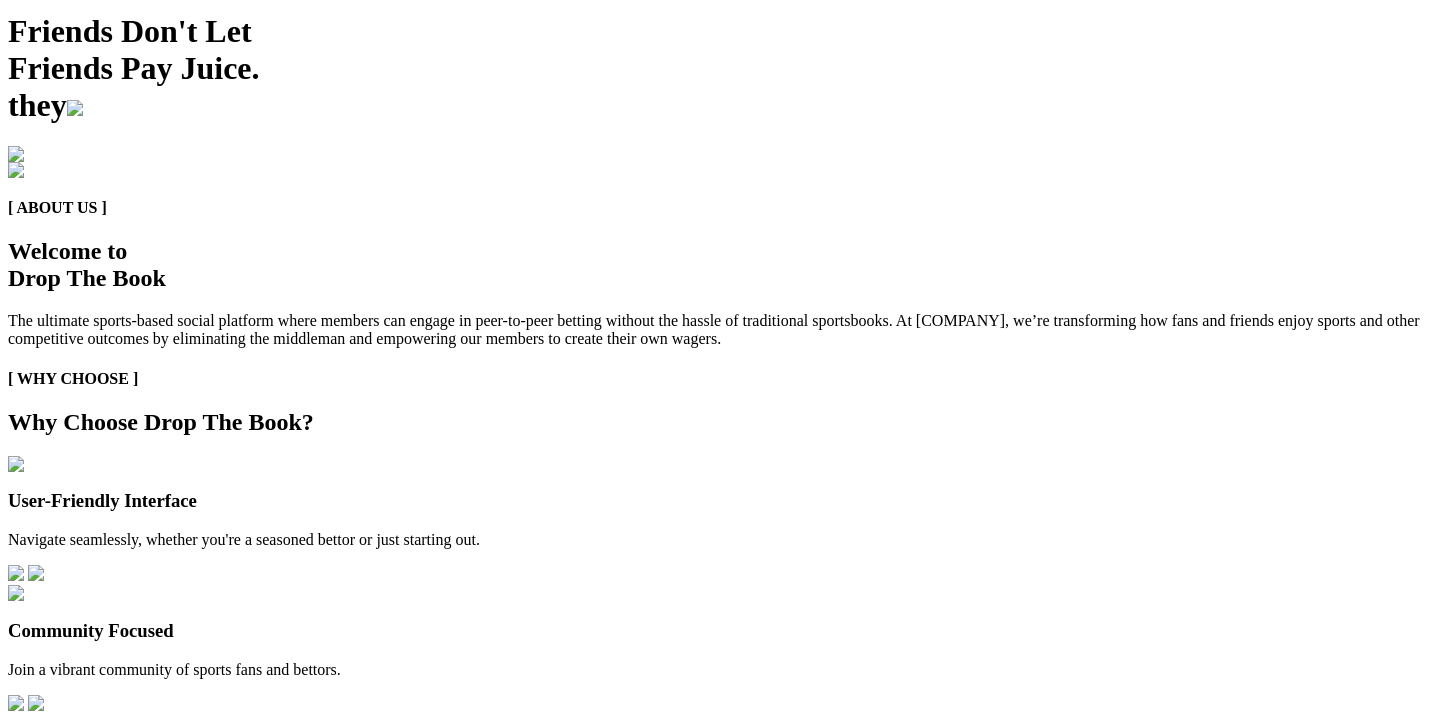 scroll, scrollTop: 0, scrollLeft: 0, axis: both 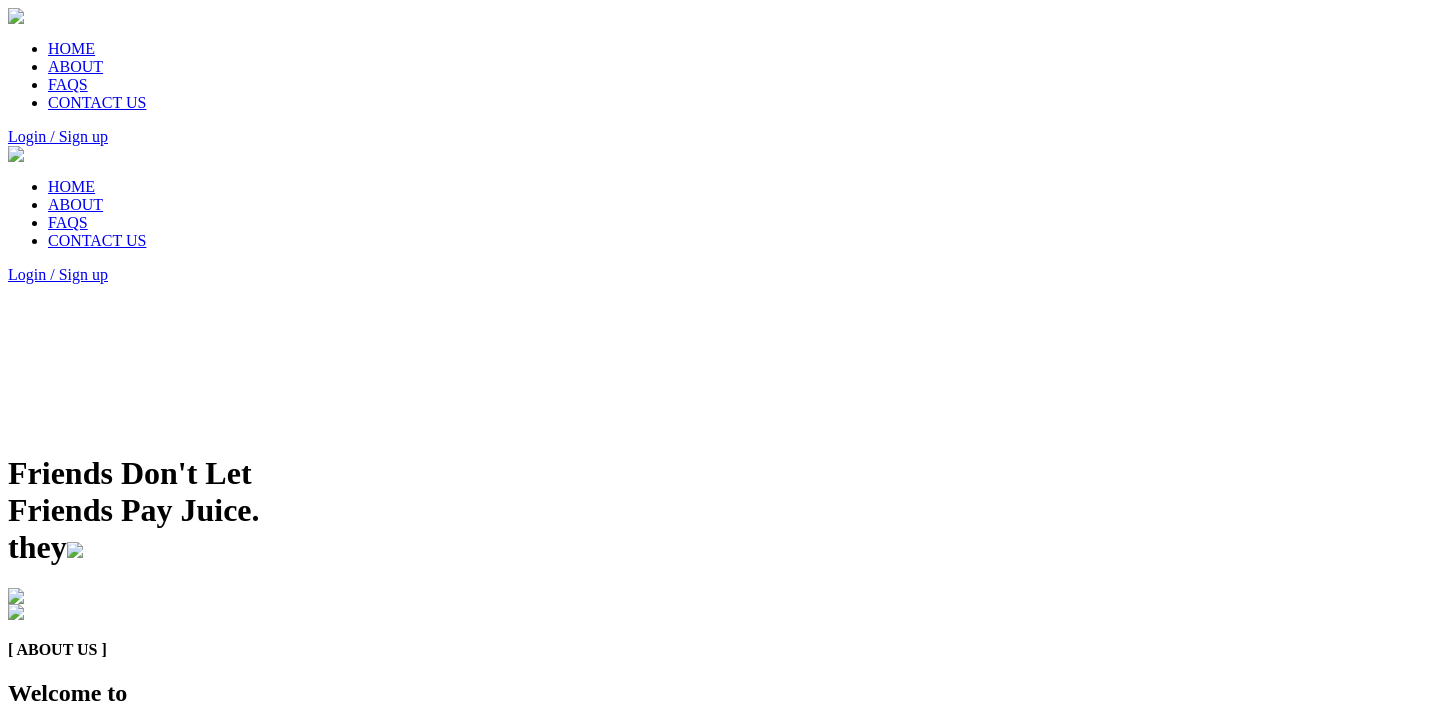 drag, startPoint x: 566, startPoint y: 332, endPoint x: 1056, endPoint y: 357, distance: 490.63733 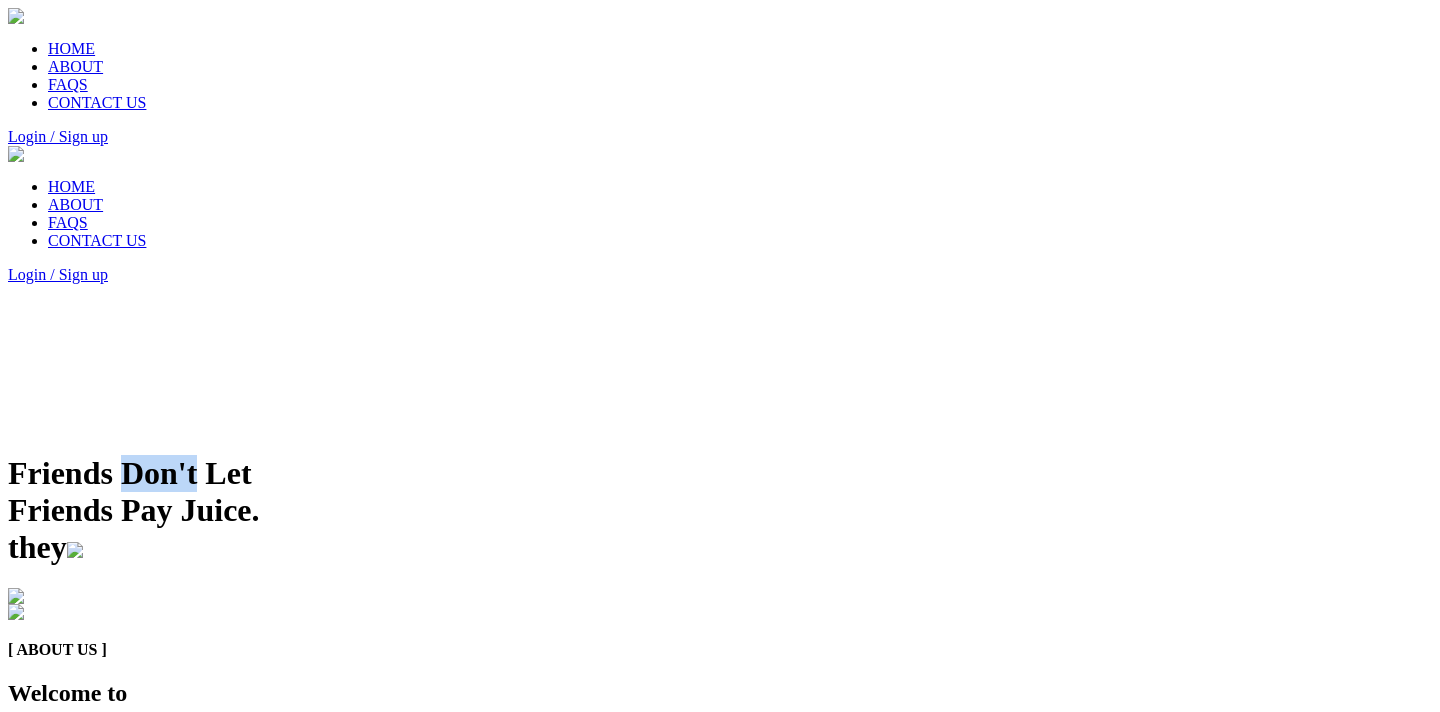 click on "Friends Don't Let
Friends Pay Juice.
they" at bounding box center (720, 510) 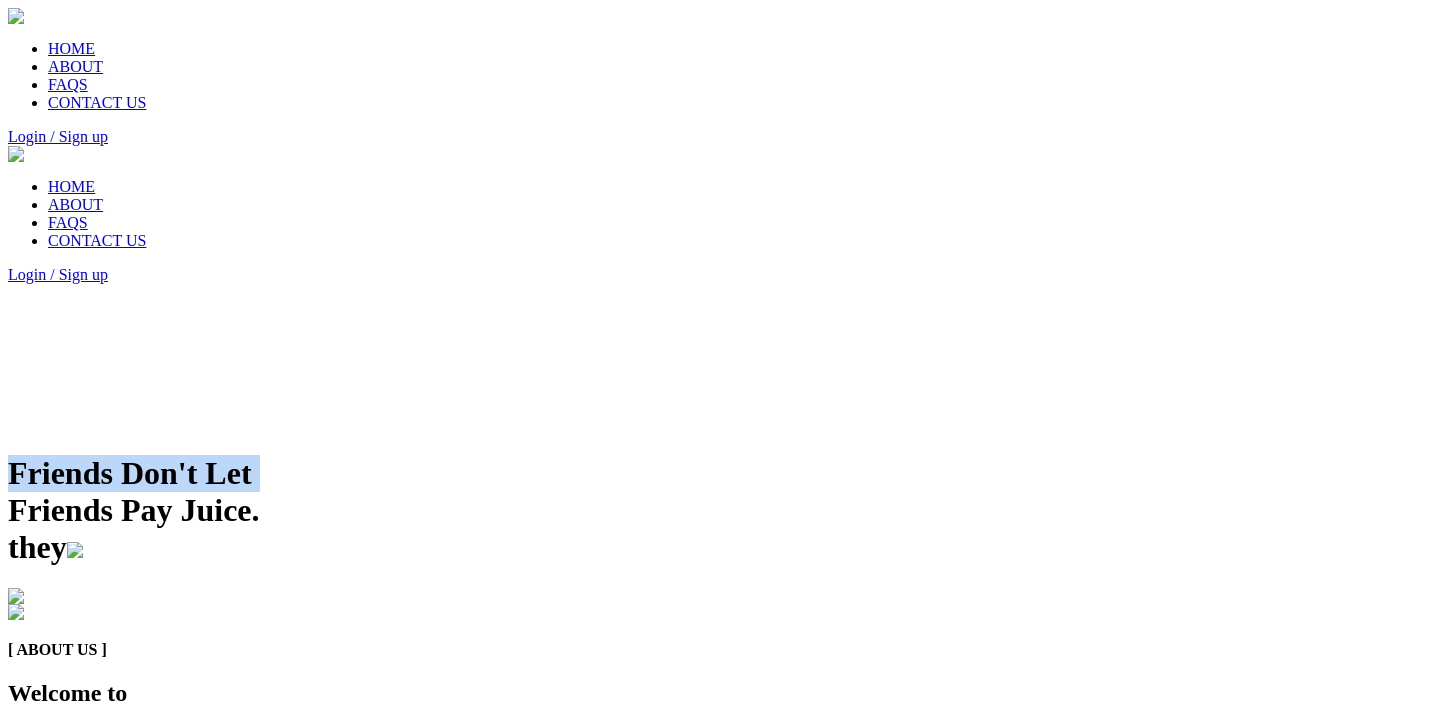 click on "Friends Don't Let
Friends Pay Juice.
they" at bounding box center [720, 510] 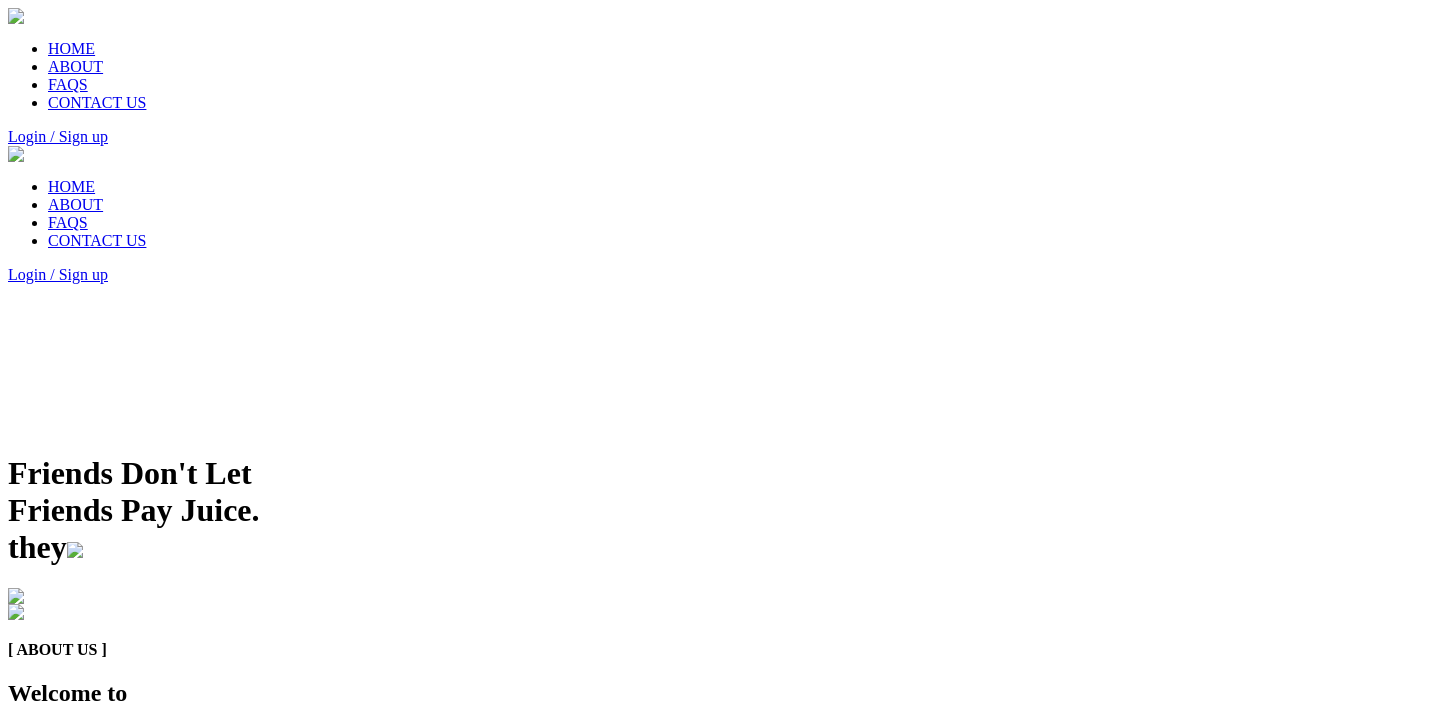 click on "Friends Don't Let
Friends Pay Juice.
they" at bounding box center (720, 510) 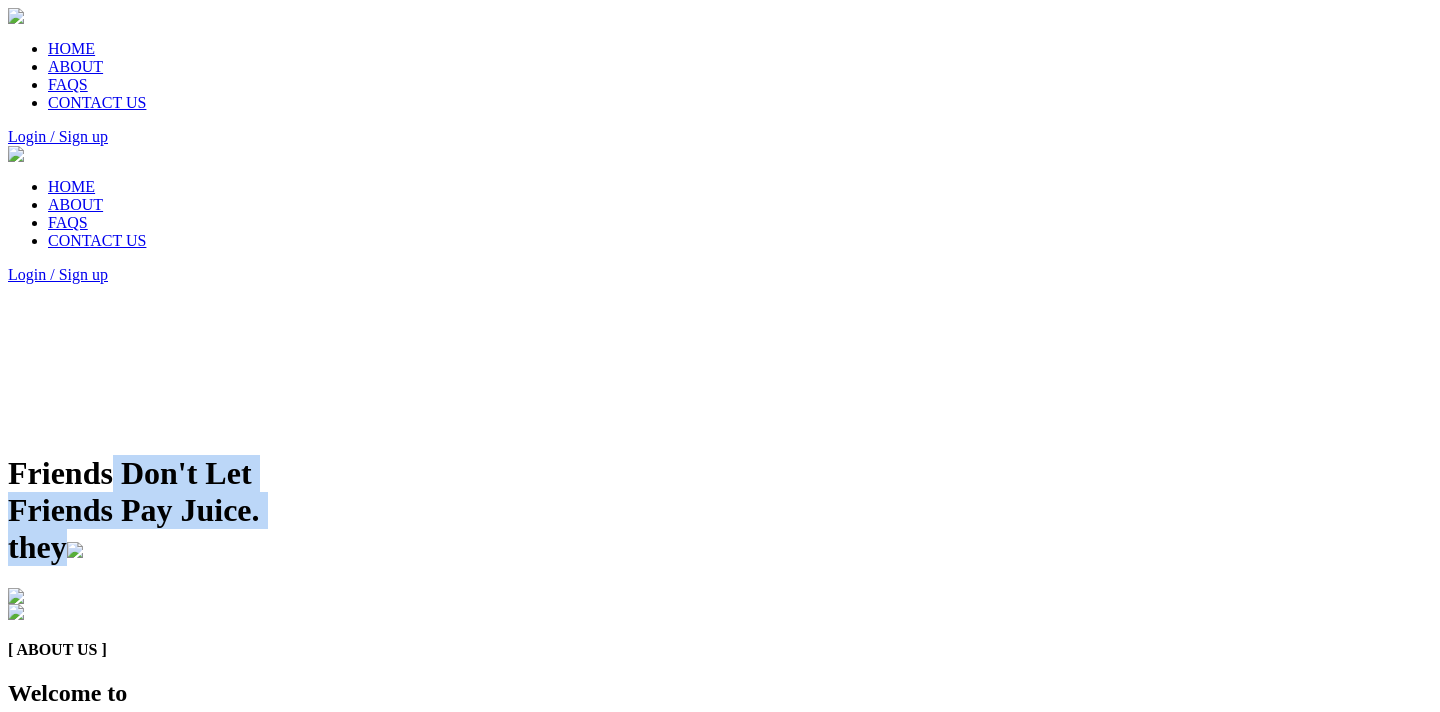 drag, startPoint x: 1033, startPoint y: 472, endPoint x: 665, endPoint y: 259, distance: 425.1976 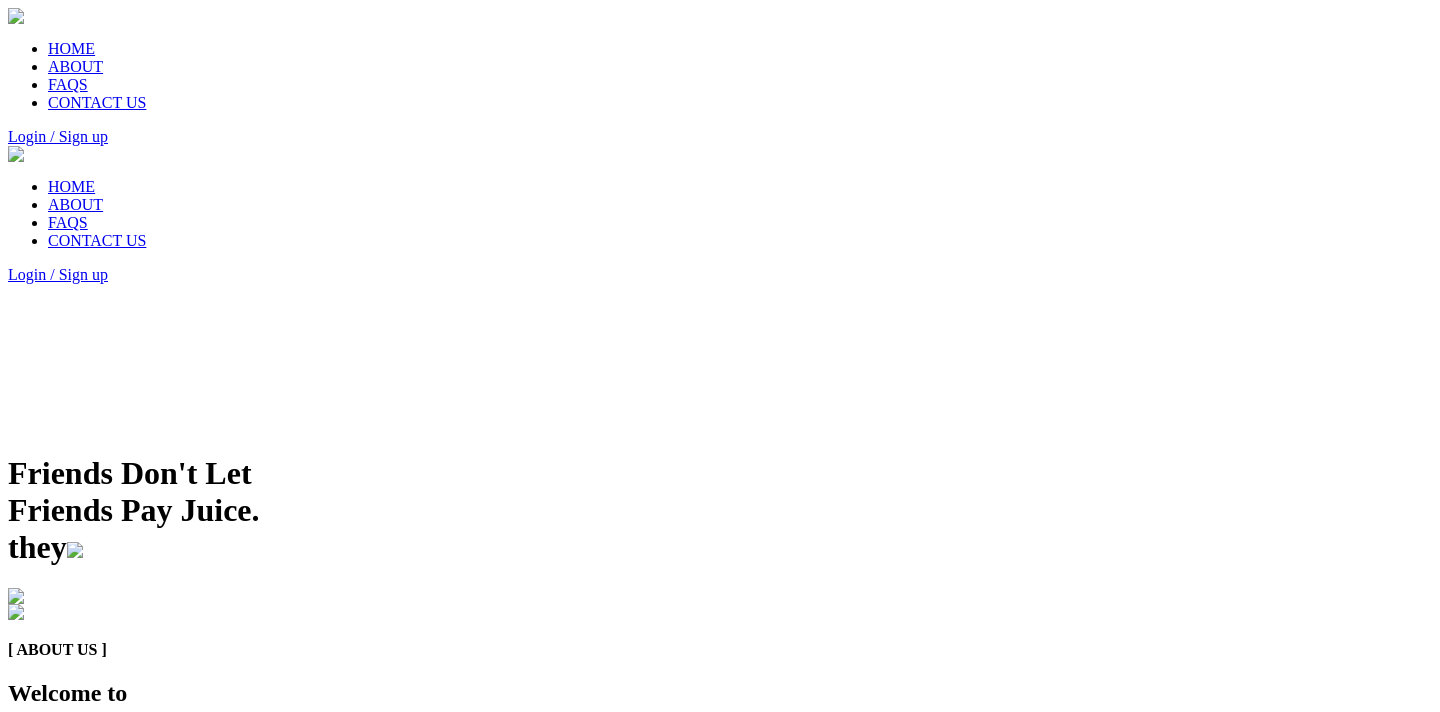 drag, startPoint x: 1081, startPoint y: 452, endPoint x: 1064, endPoint y: 373, distance: 80.80842 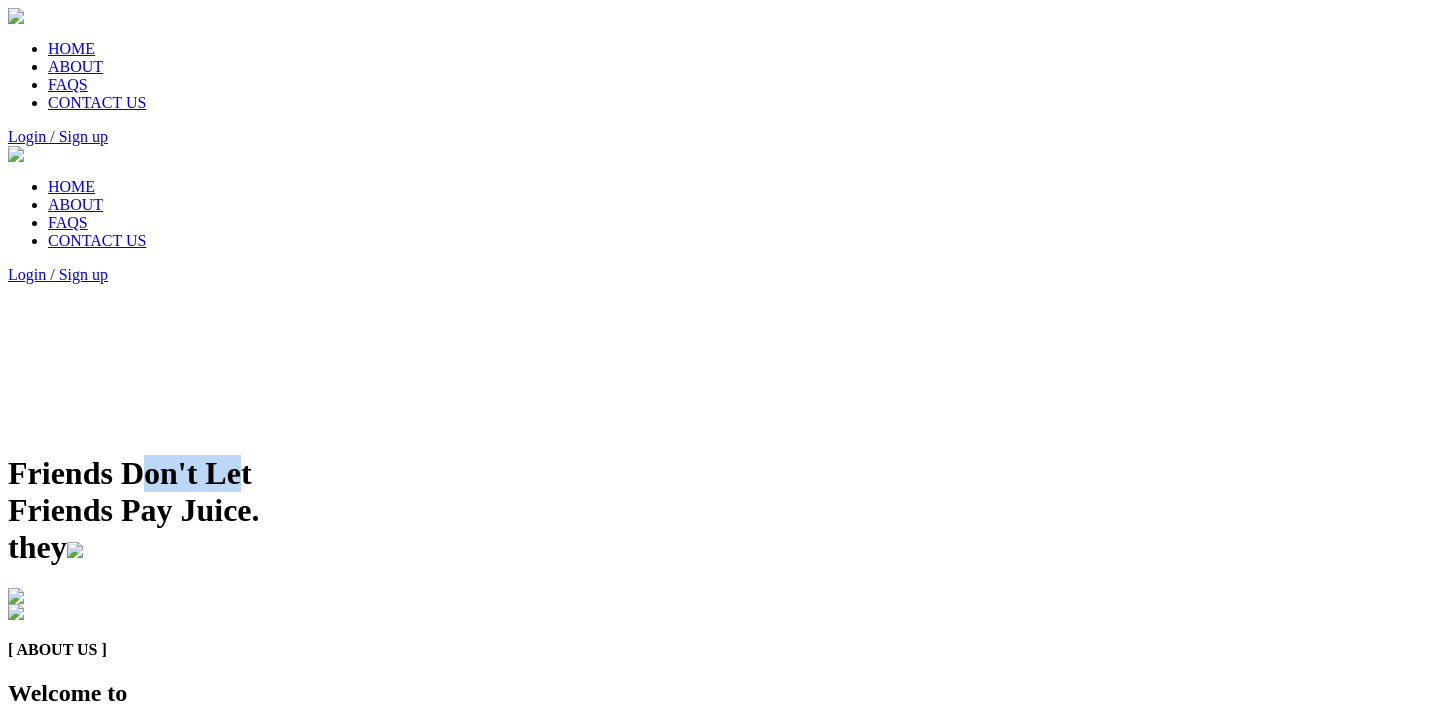 drag, startPoint x: 1109, startPoint y: 304, endPoint x: 743, endPoint y: 262, distance: 368.40195 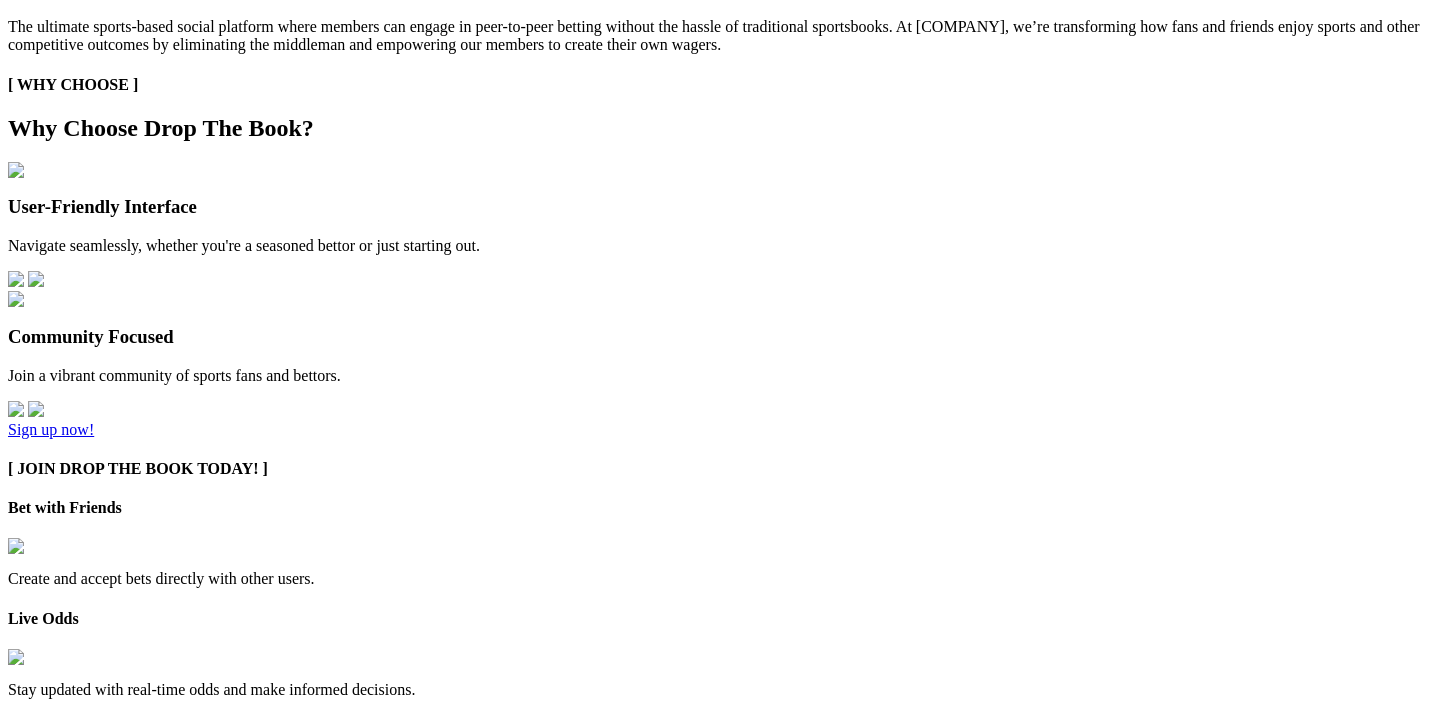 scroll, scrollTop: 735, scrollLeft: 0, axis: vertical 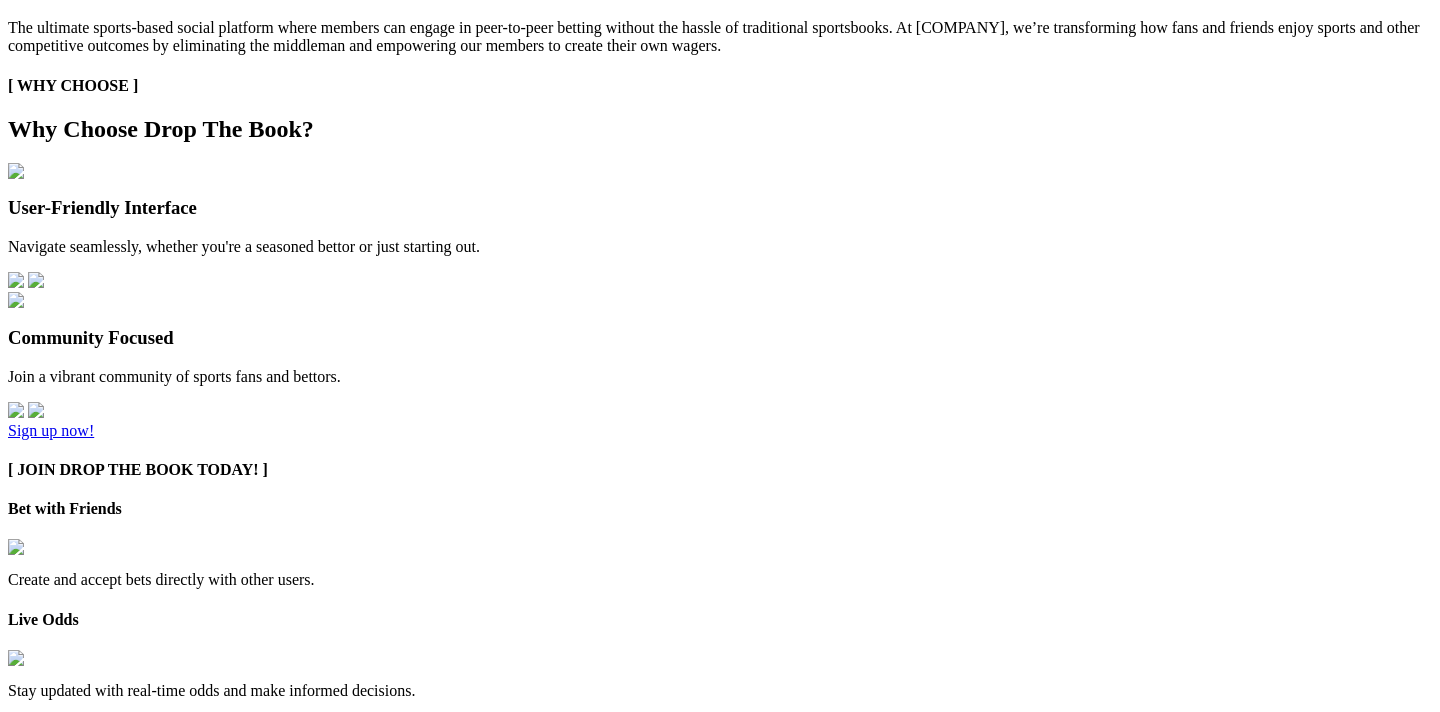 drag, startPoint x: 1057, startPoint y: 462, endPoint x: 927, endPoint y: 270, distance: 231.87065 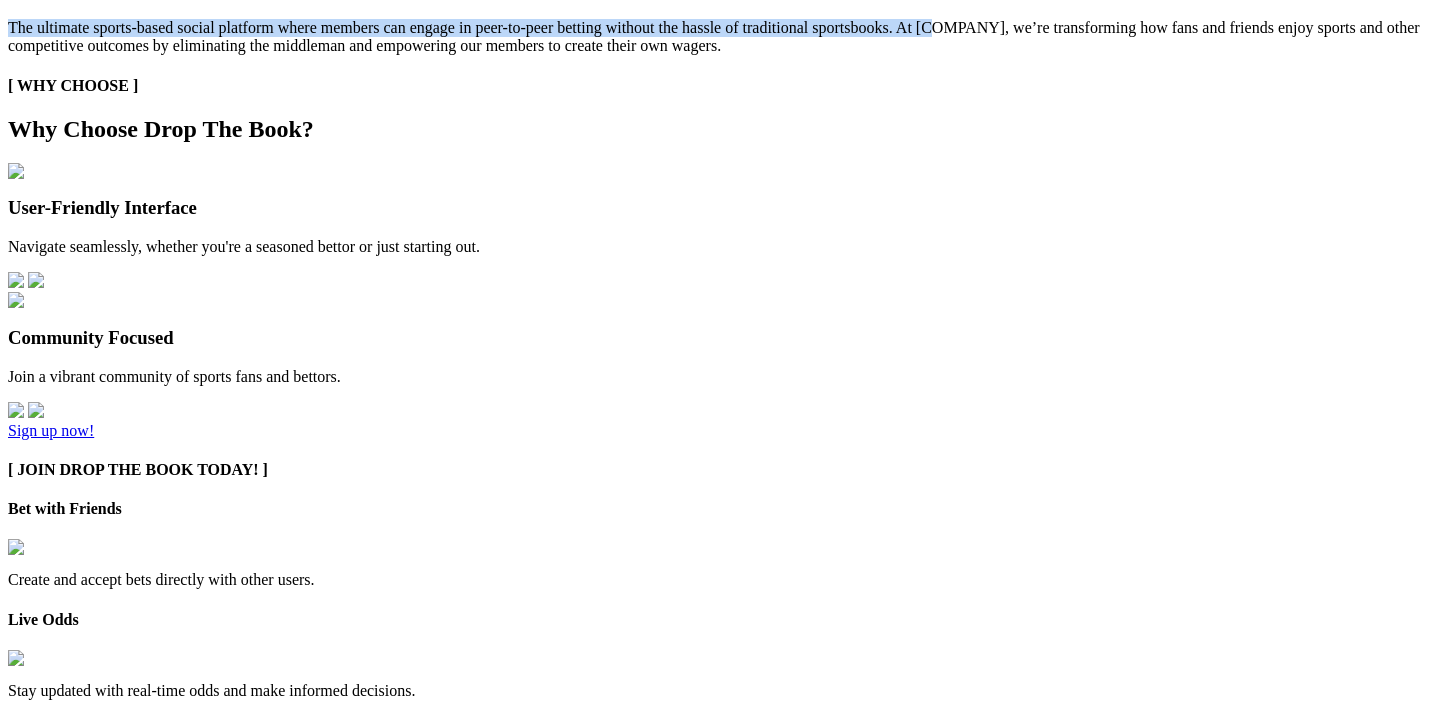 drag, startPoint x: 862, startPoint y: 199, endPoint x: 930, endPoint y: 379, distance: 192.41621 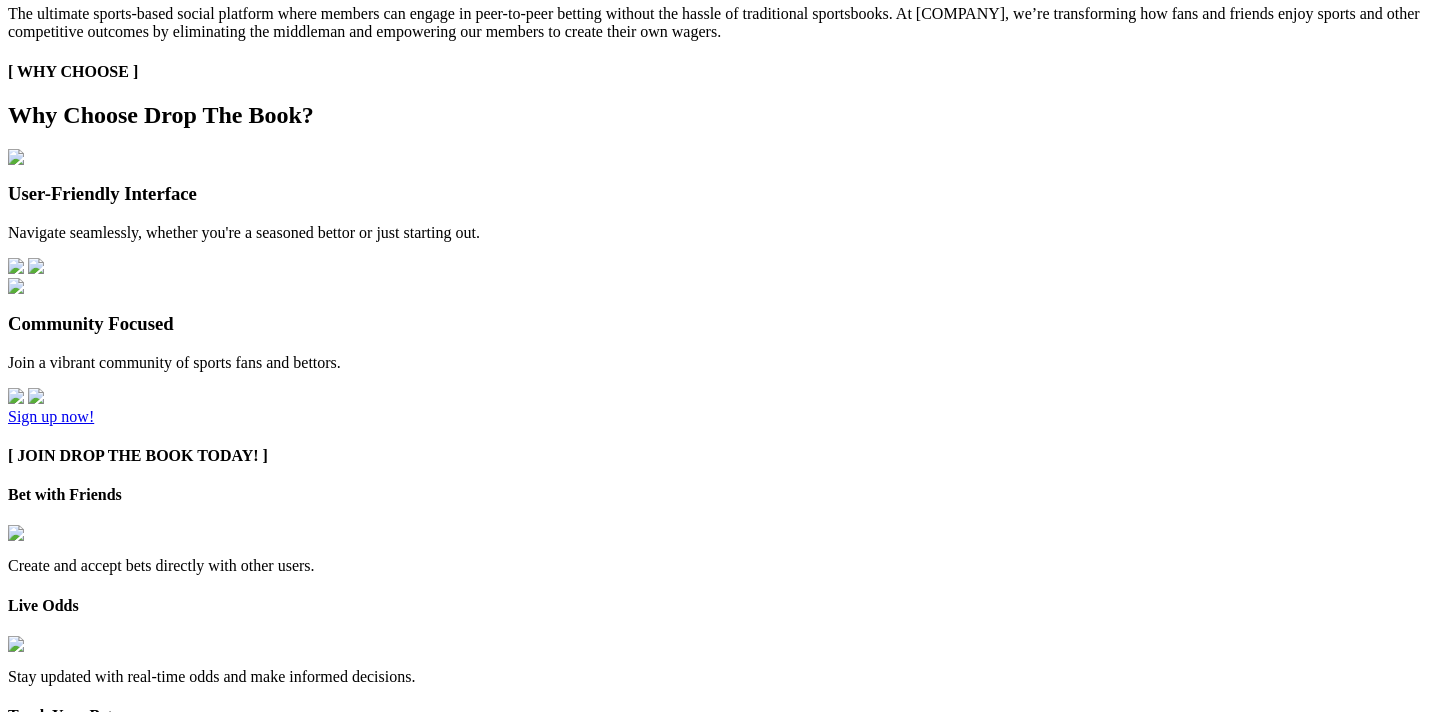 scroll, scrollTop: 711, scrollLeft: 0, axis: vertical 